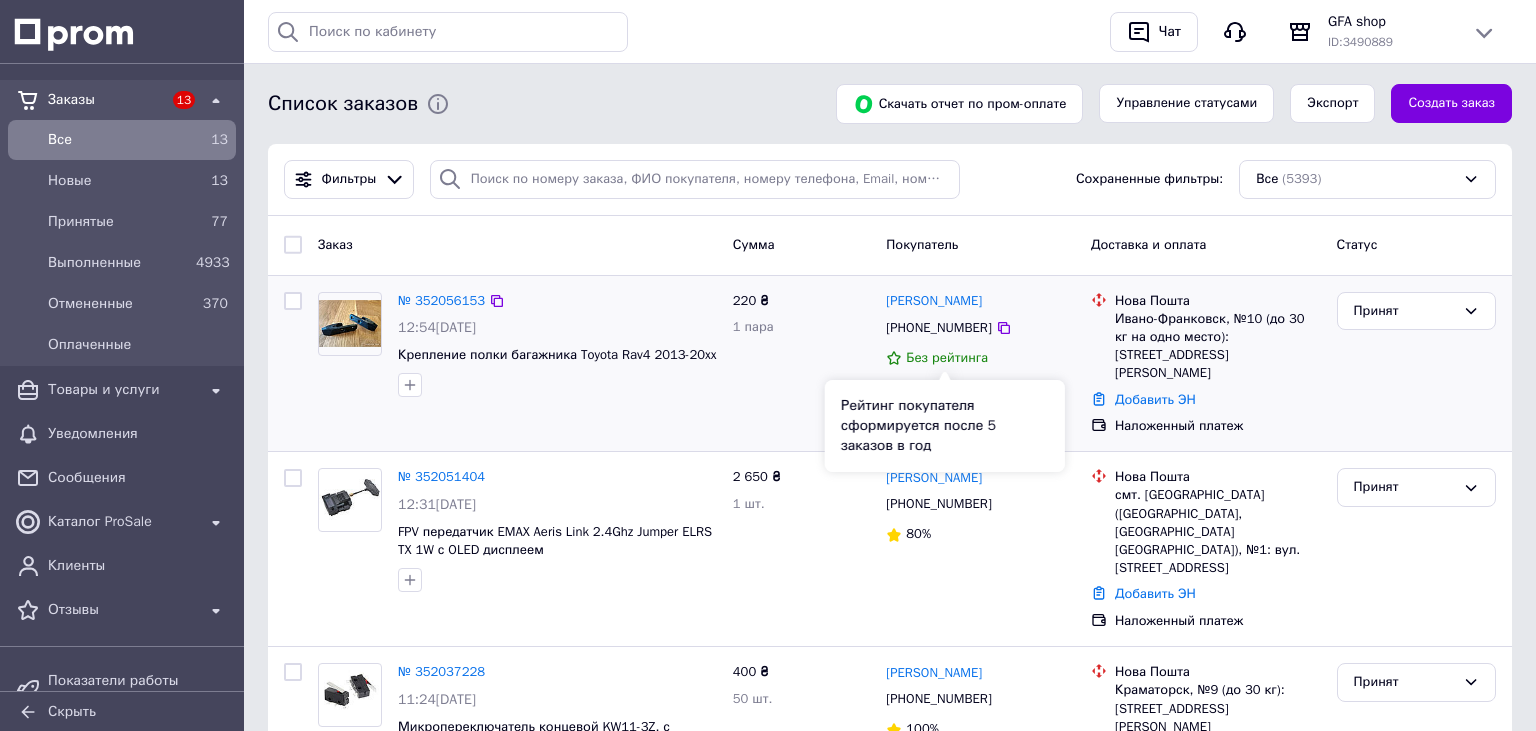 scroll, scrollTop: 0, scrollLeft: 0, axis: both 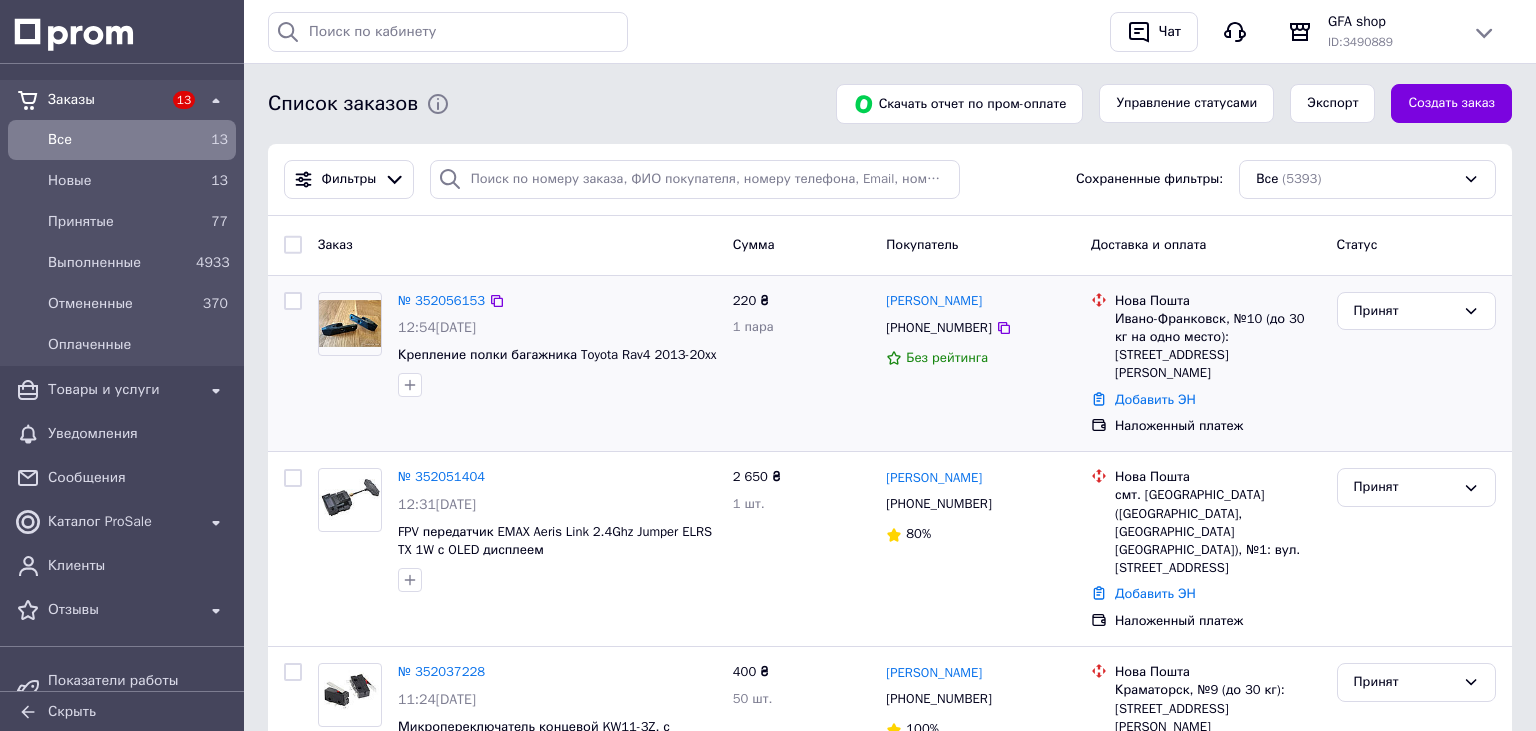 click on "[PHONE_NUMBER]" at bounding box center (938, 328) 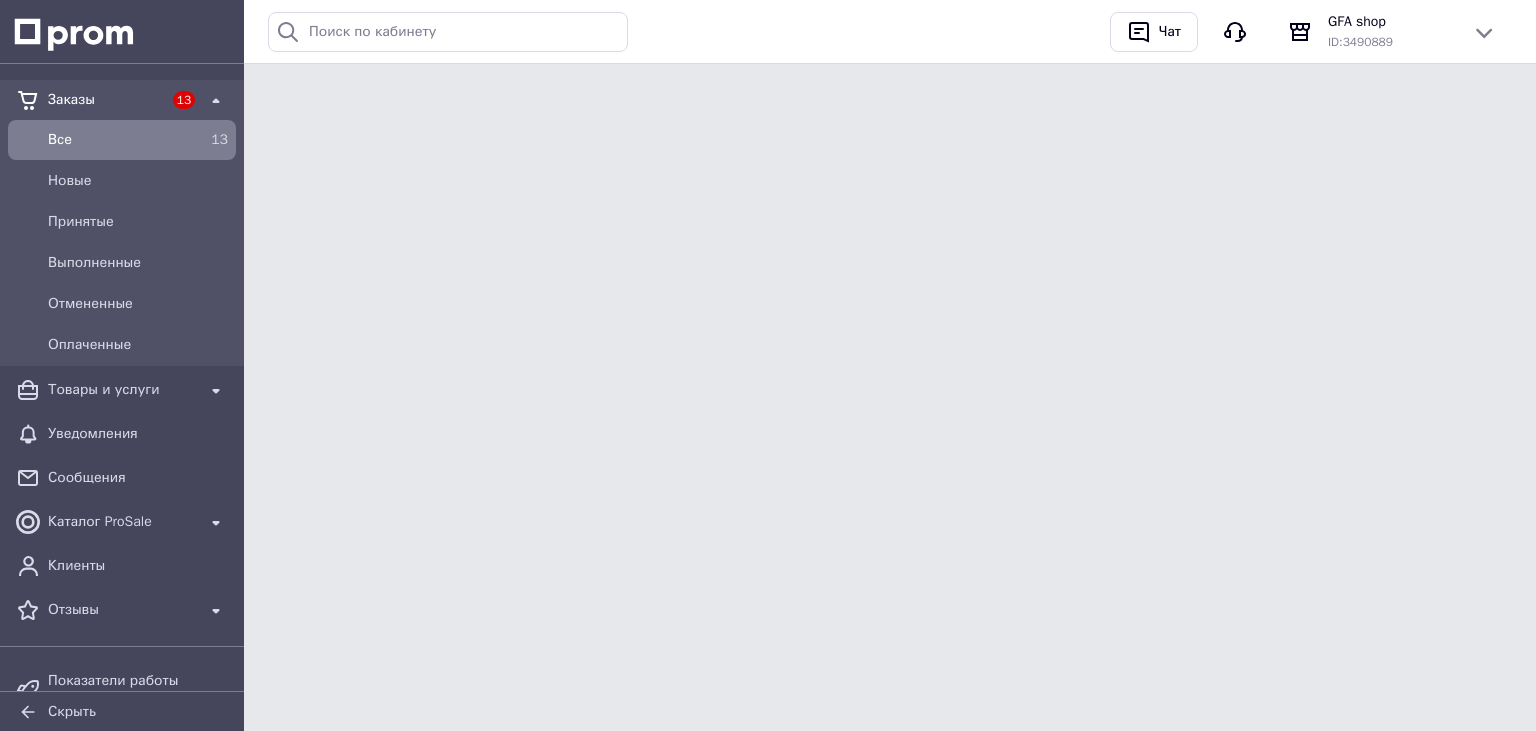 scroll, scrollTop: 0, scrollLeft: 0, axis: both 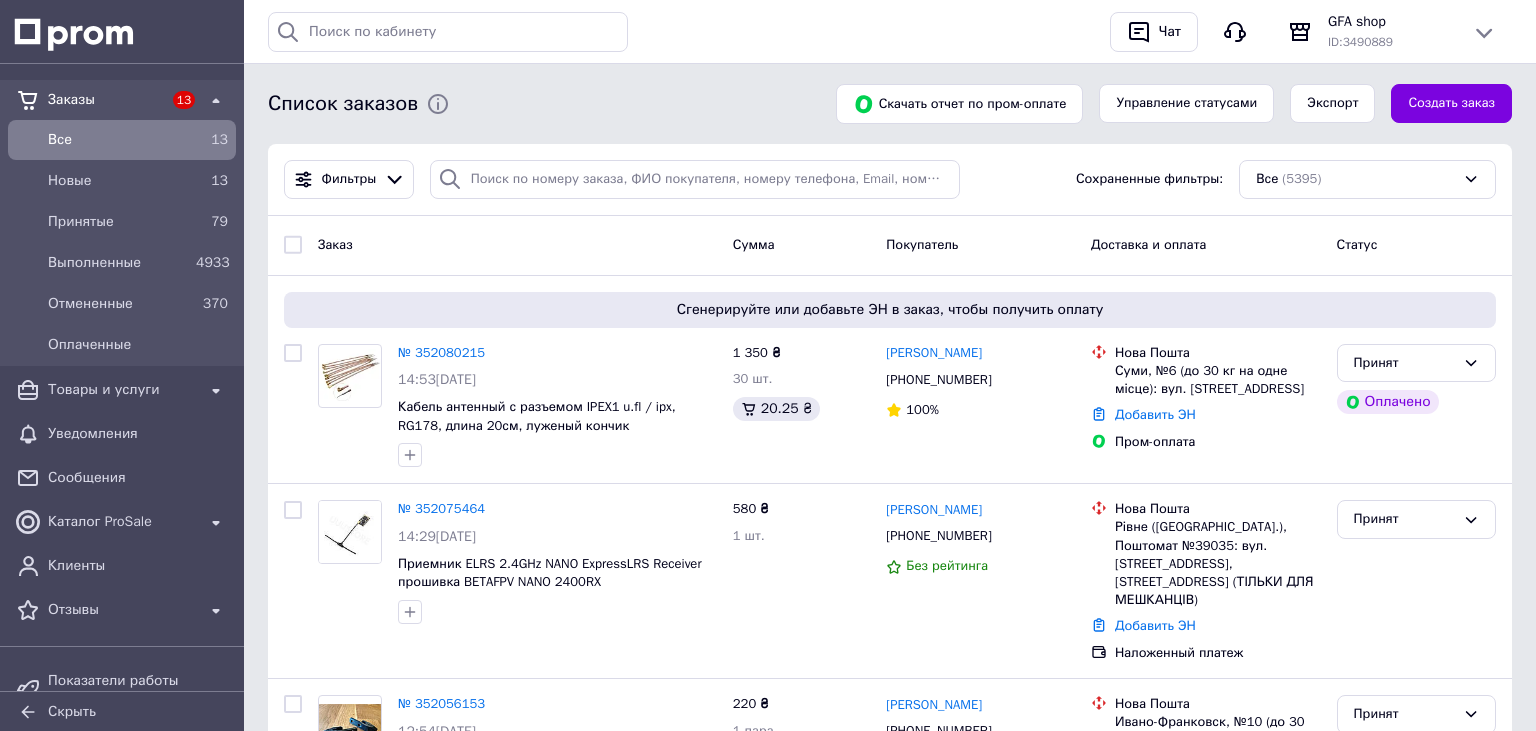 click on "Все" at bounding box center (118, 140) 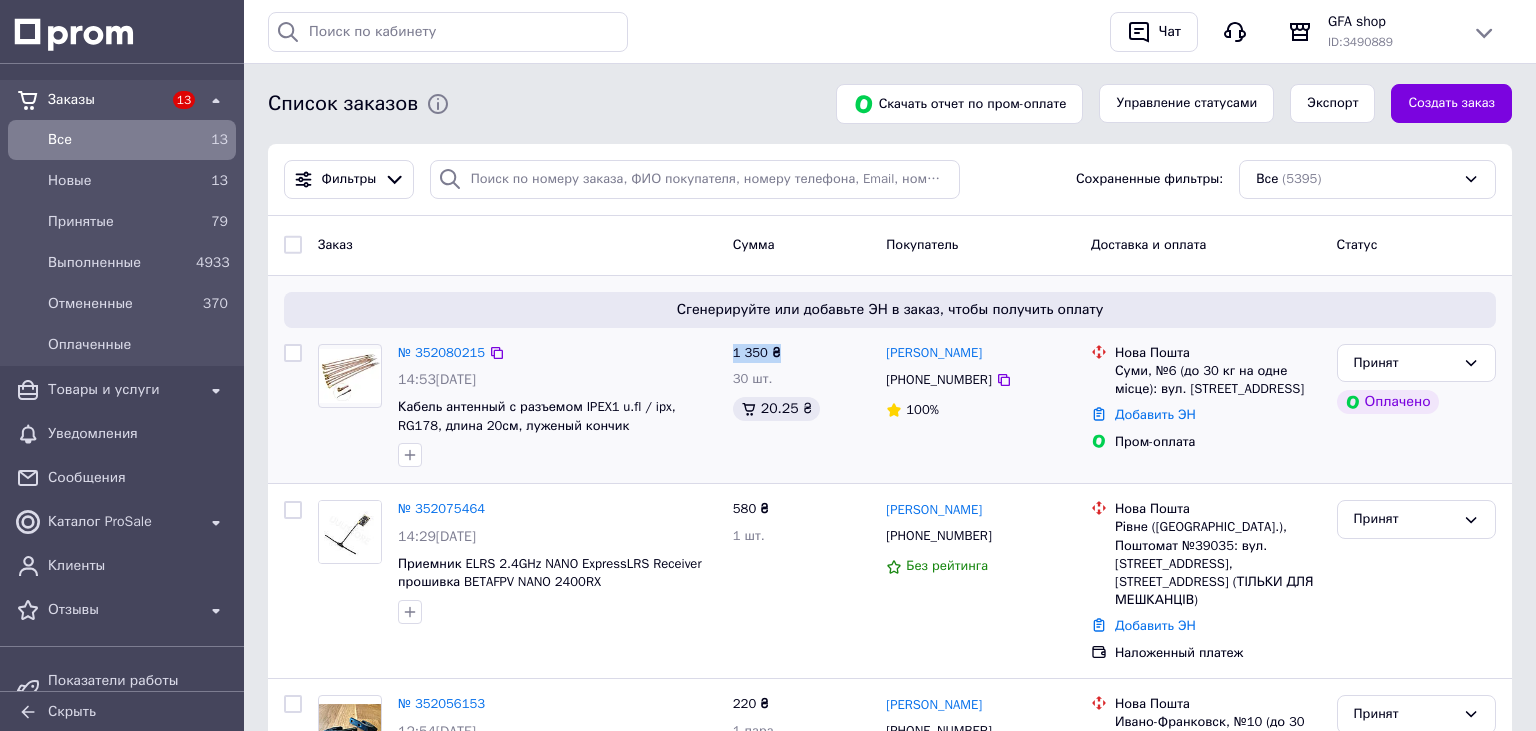 drag, startPoint x: 732, startPoint y: 348, endPoint x: 804, endPoint y: 349, distance: 72.00694 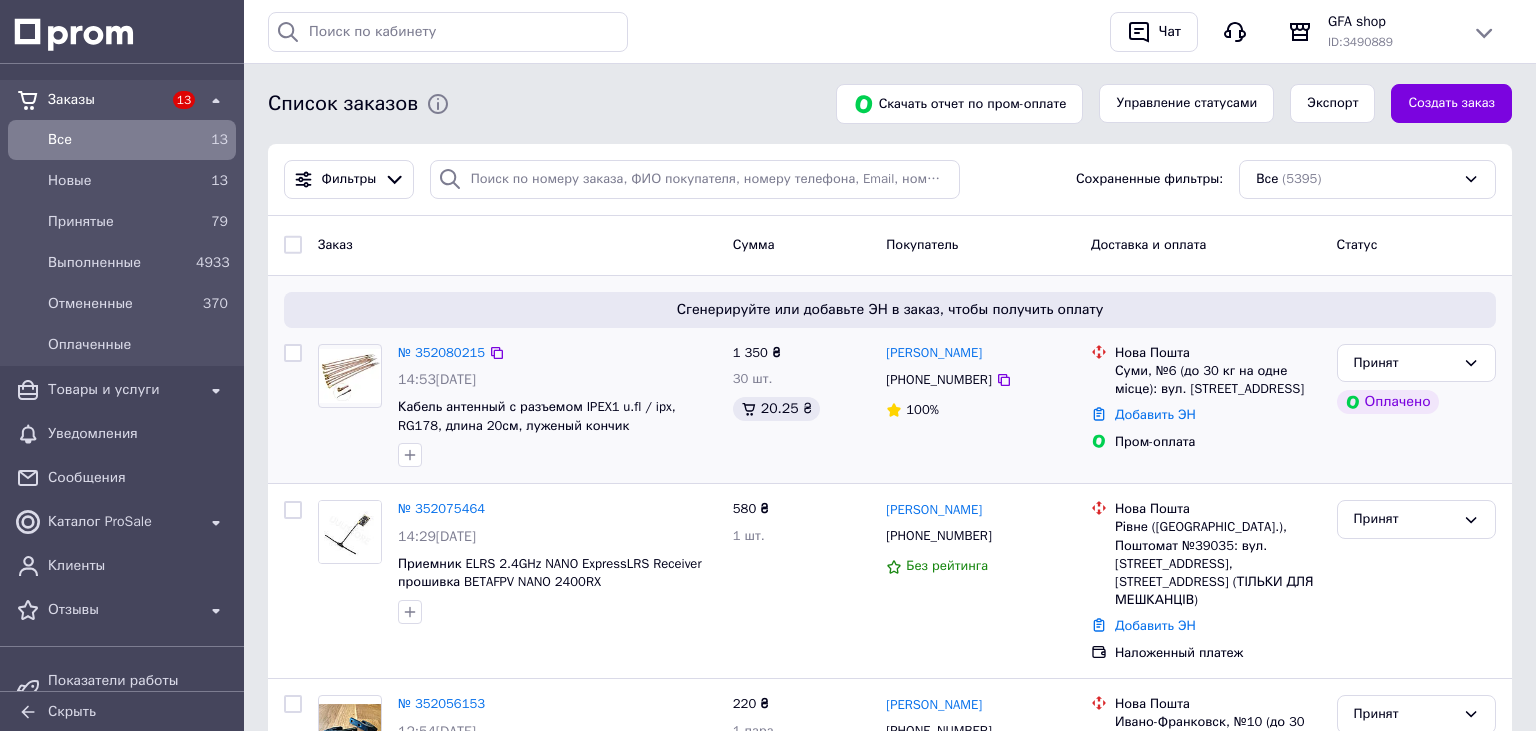 click on "1 350 ₴ 30 шт. 20.25 ₴" at bounding box center [802, 406] 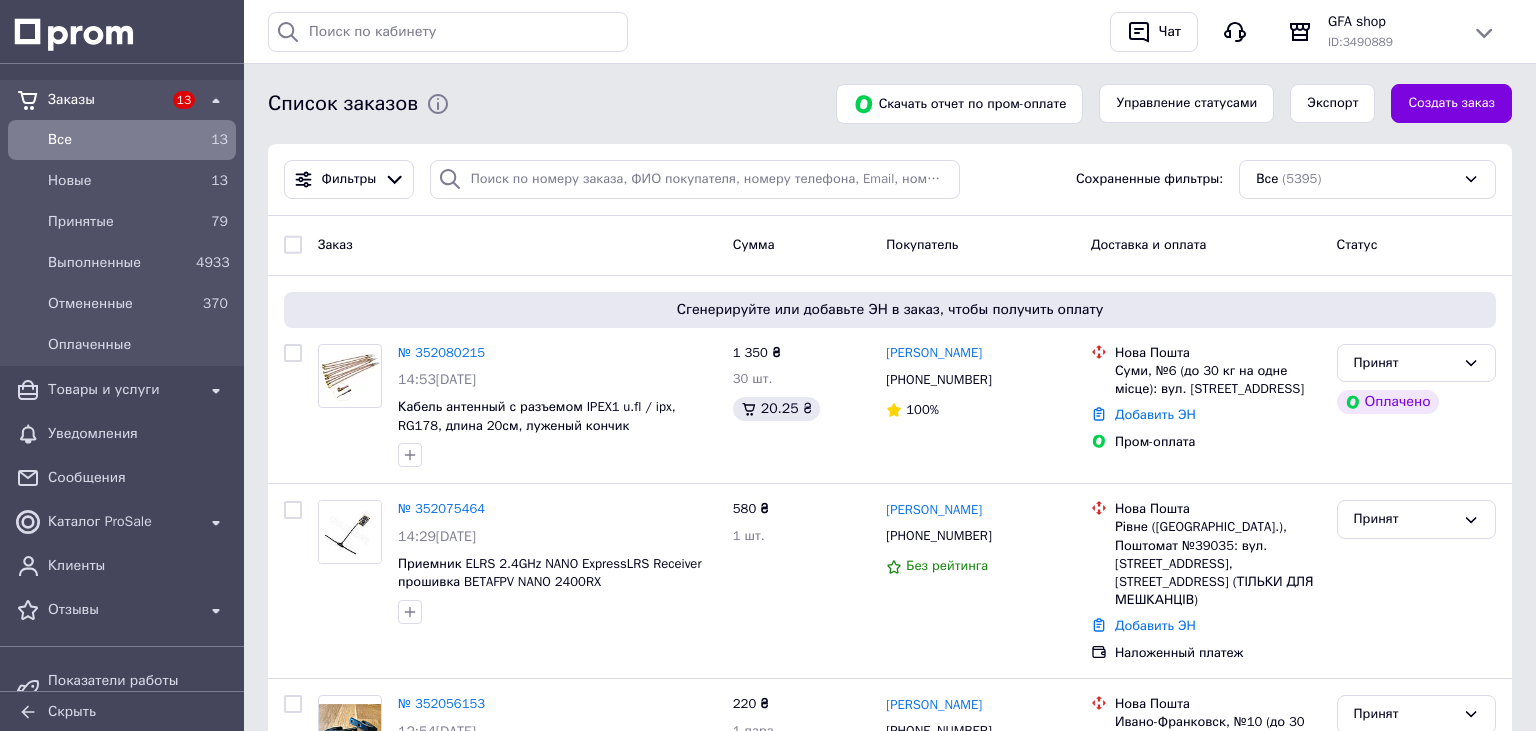 click on "Все" at bounding box center (118, 140) 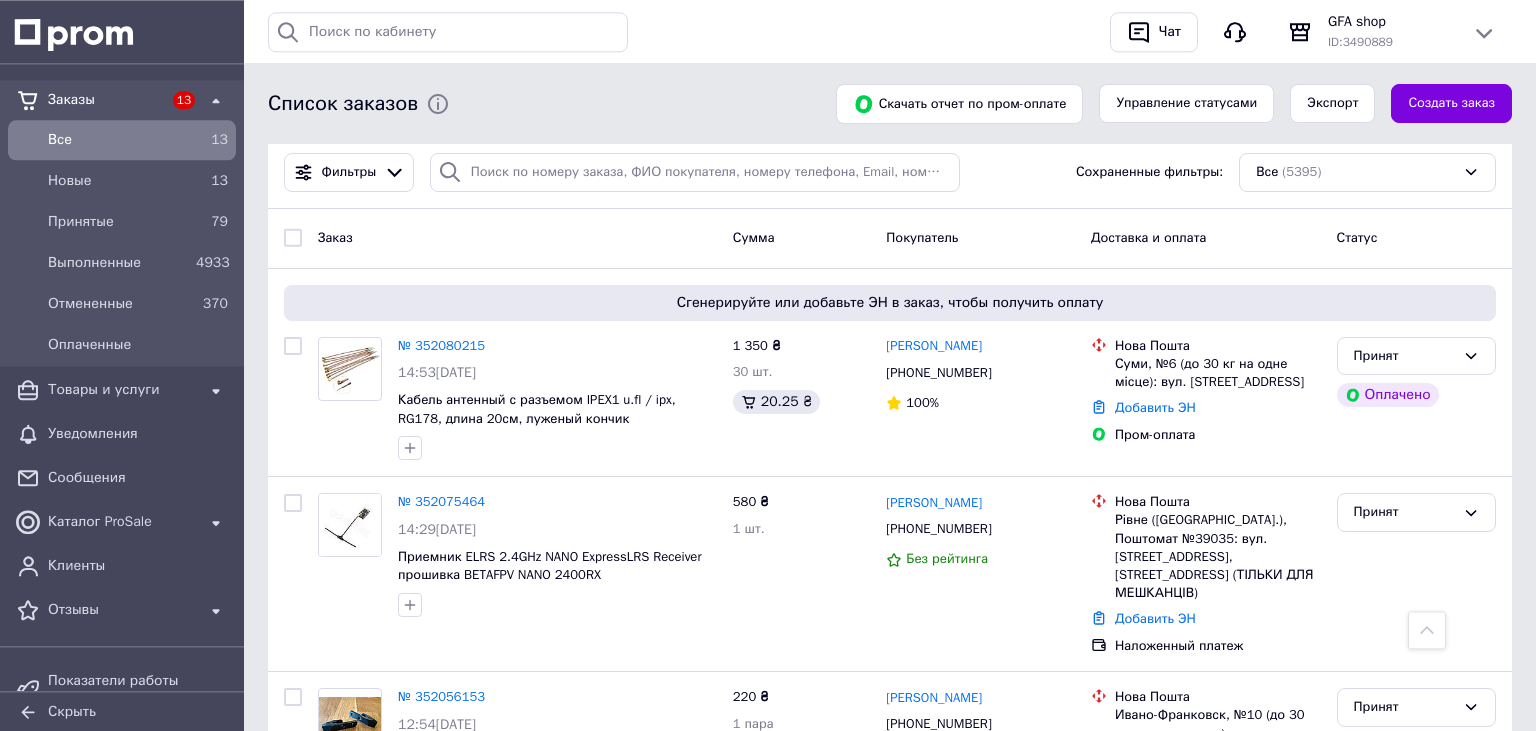 scroll, scrollTop: 0, scrollLeft: 0, axis: both 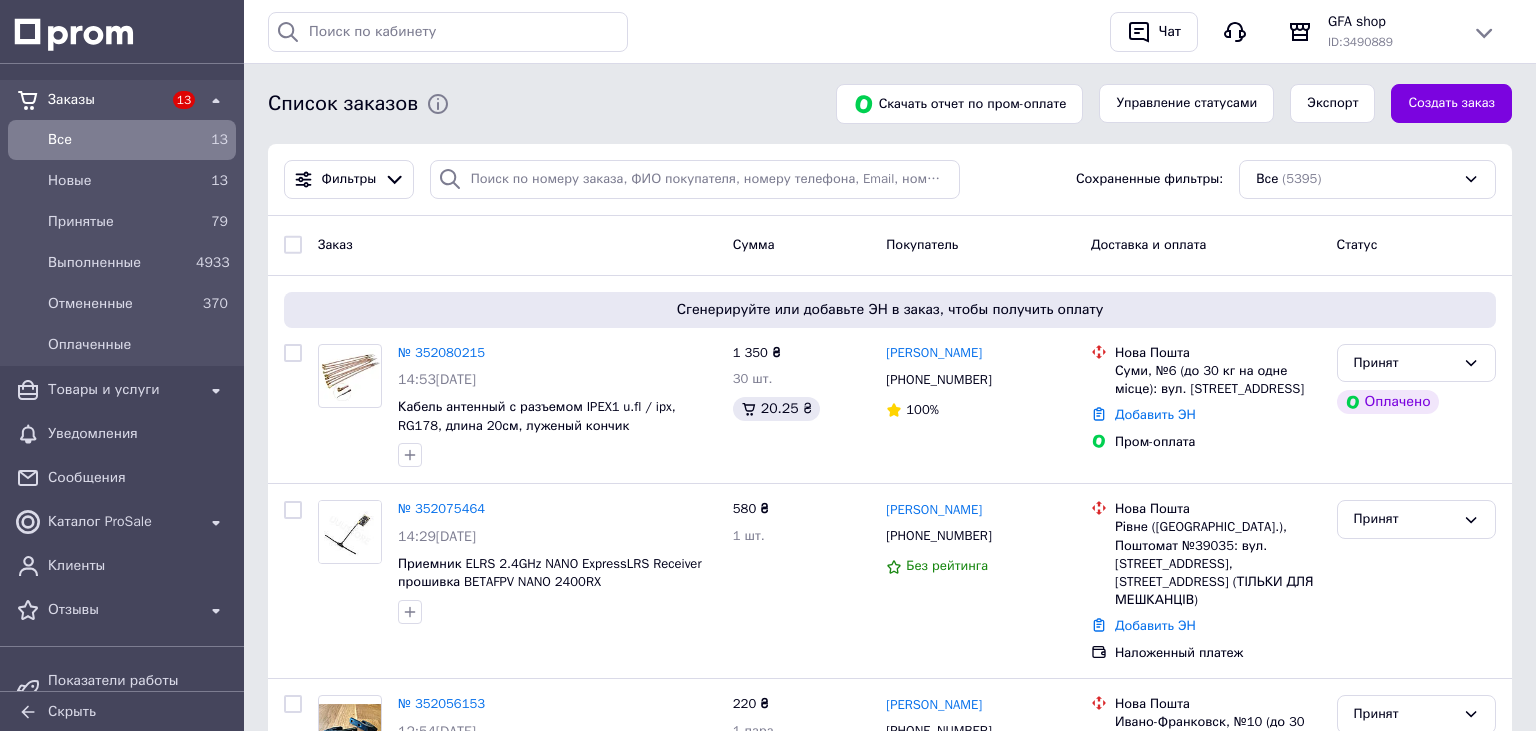 click on "Все" at bounding box center [118, 140] 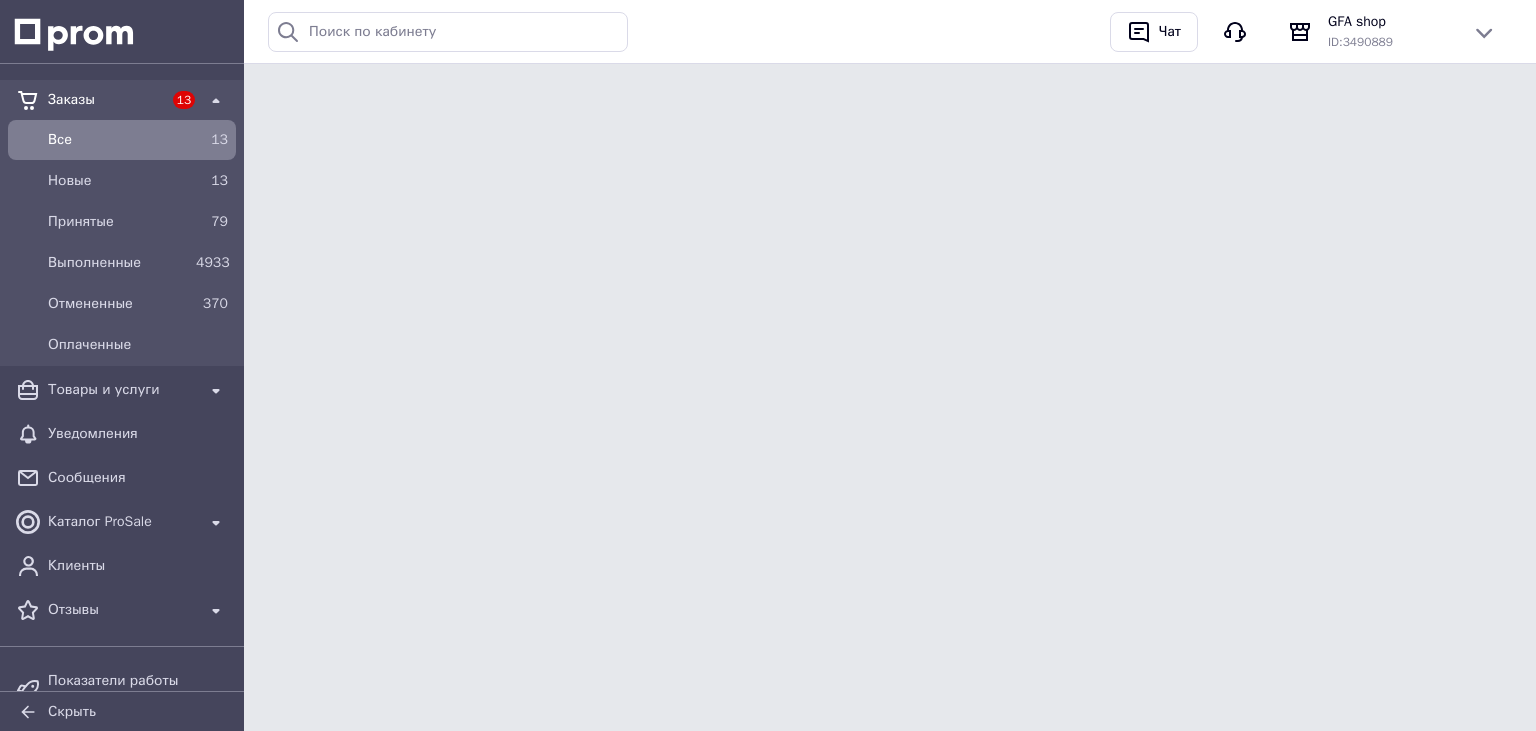 click on "Все" at bounding box center [118, 140] 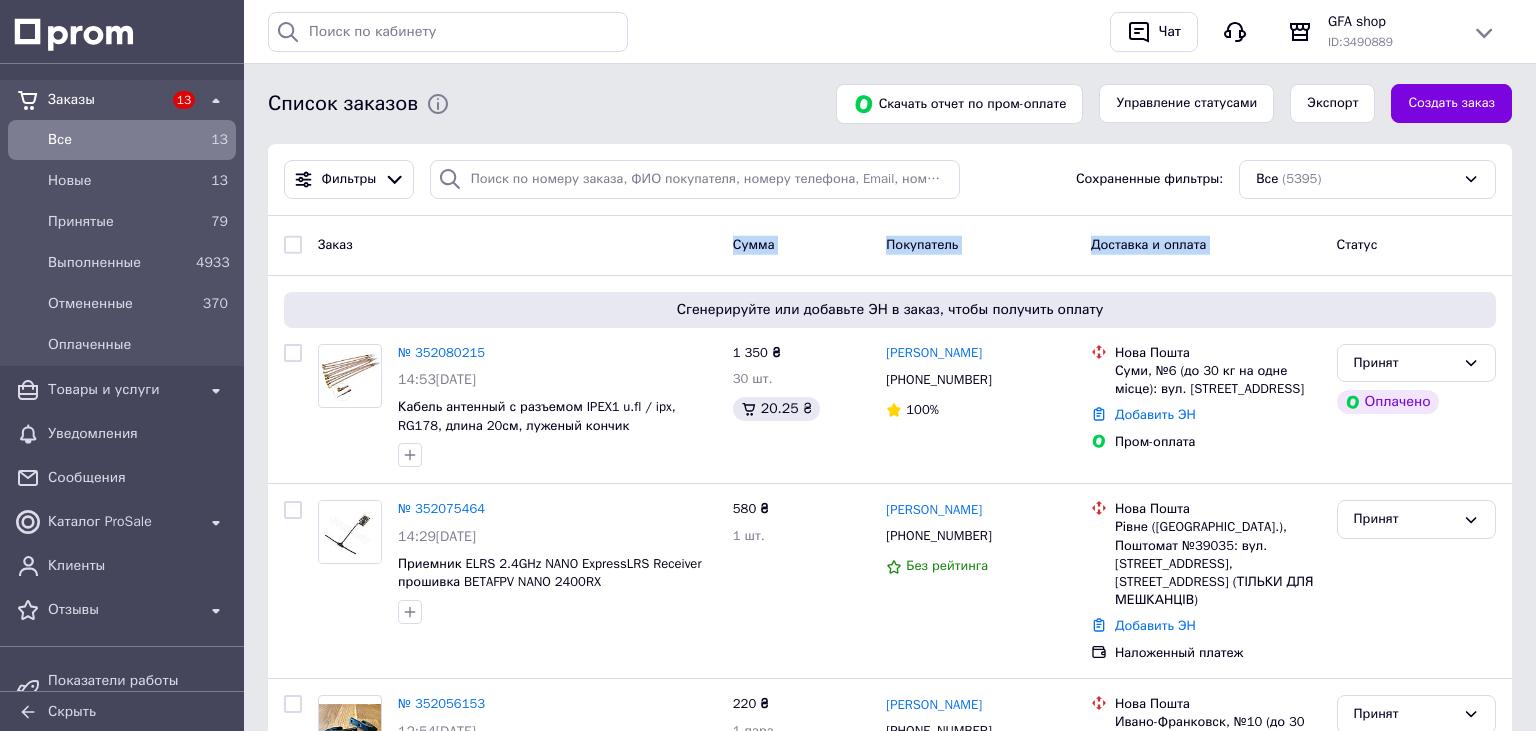 drag, startPoint x: 731, startPoint y: 246, endPoint x: 1356, endPoint y: 253, distance: 625.0392 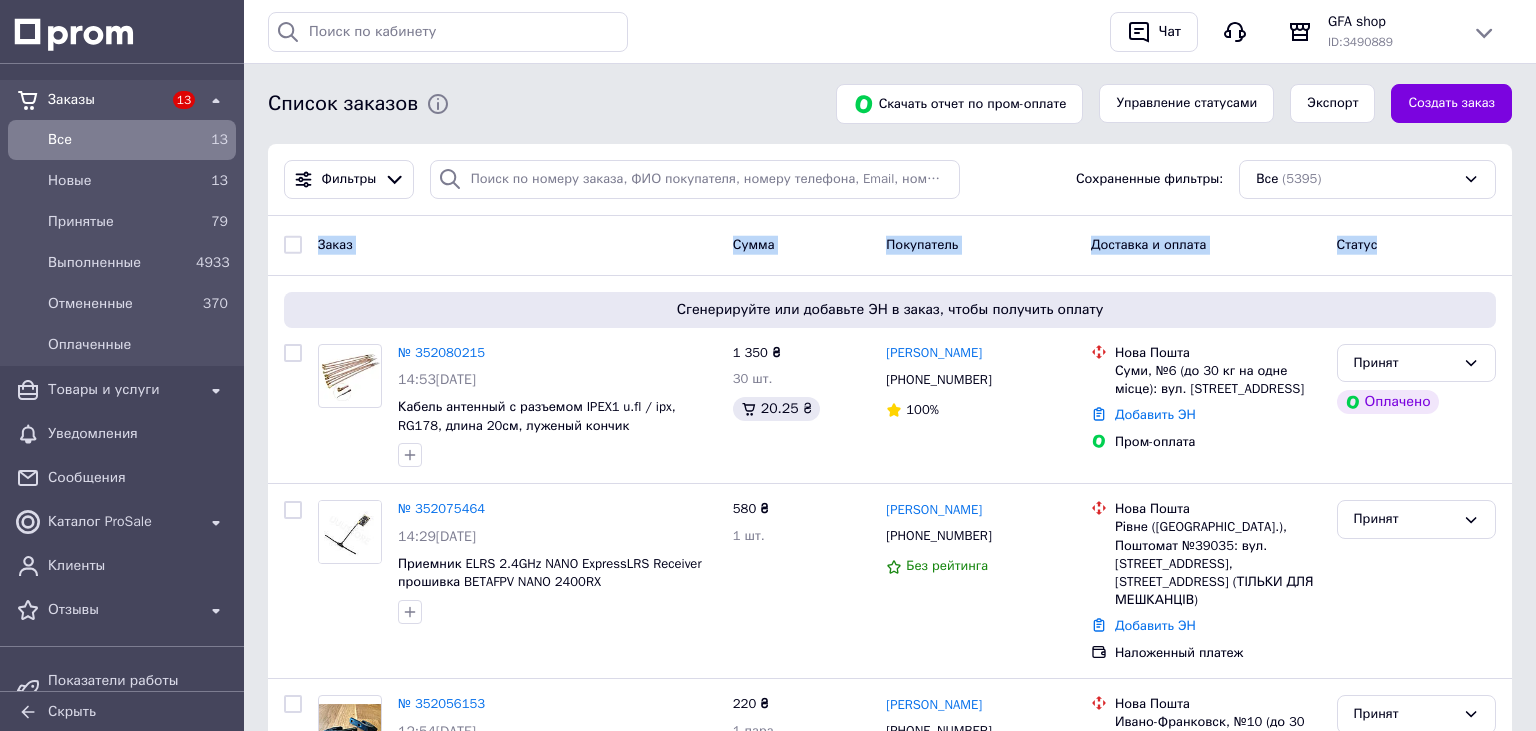 drag, startPoint x: 1377, startPoint y: 249, endPoint x: 314, endPoint y: 253, distance: 1063.0076 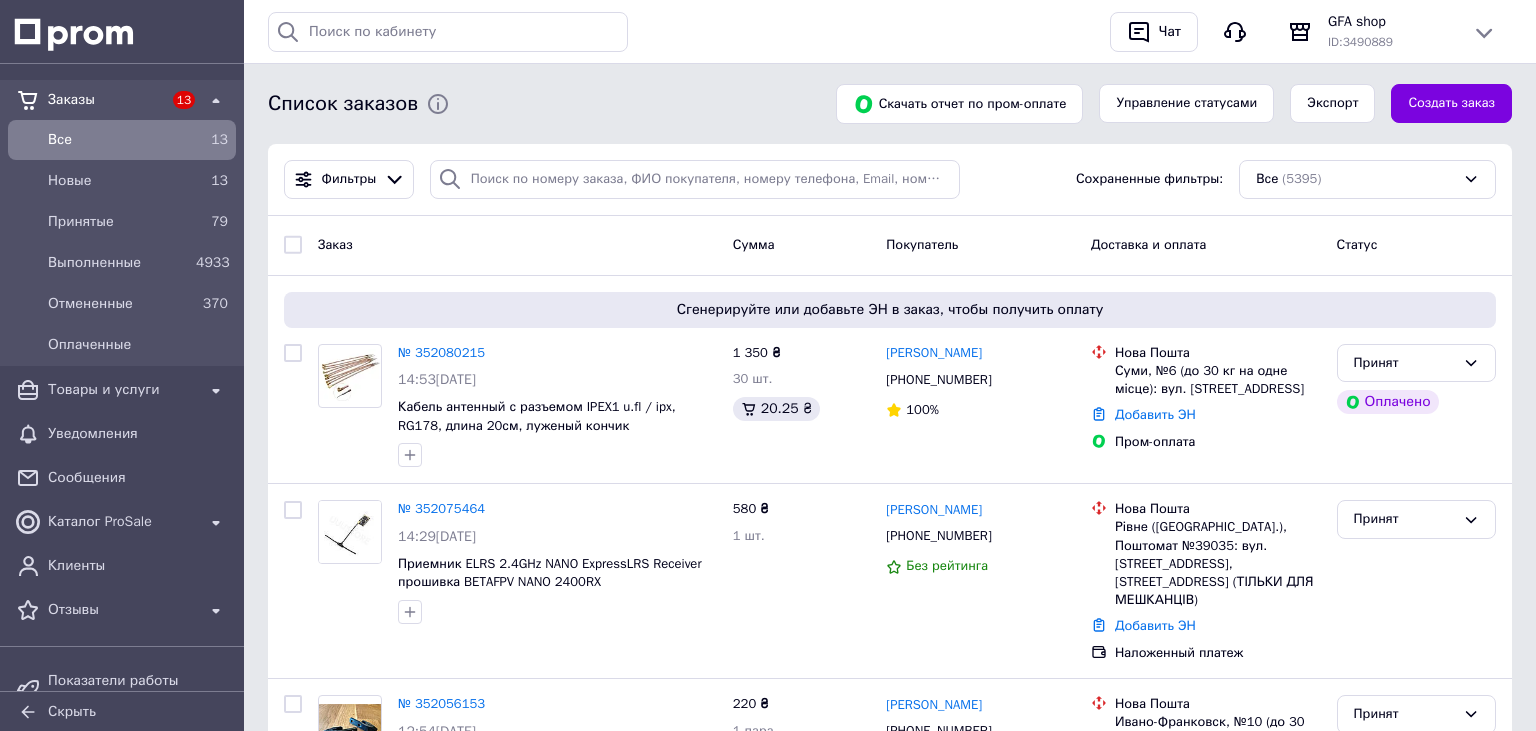 click on "Заказ" at bounding box center (517, 245) 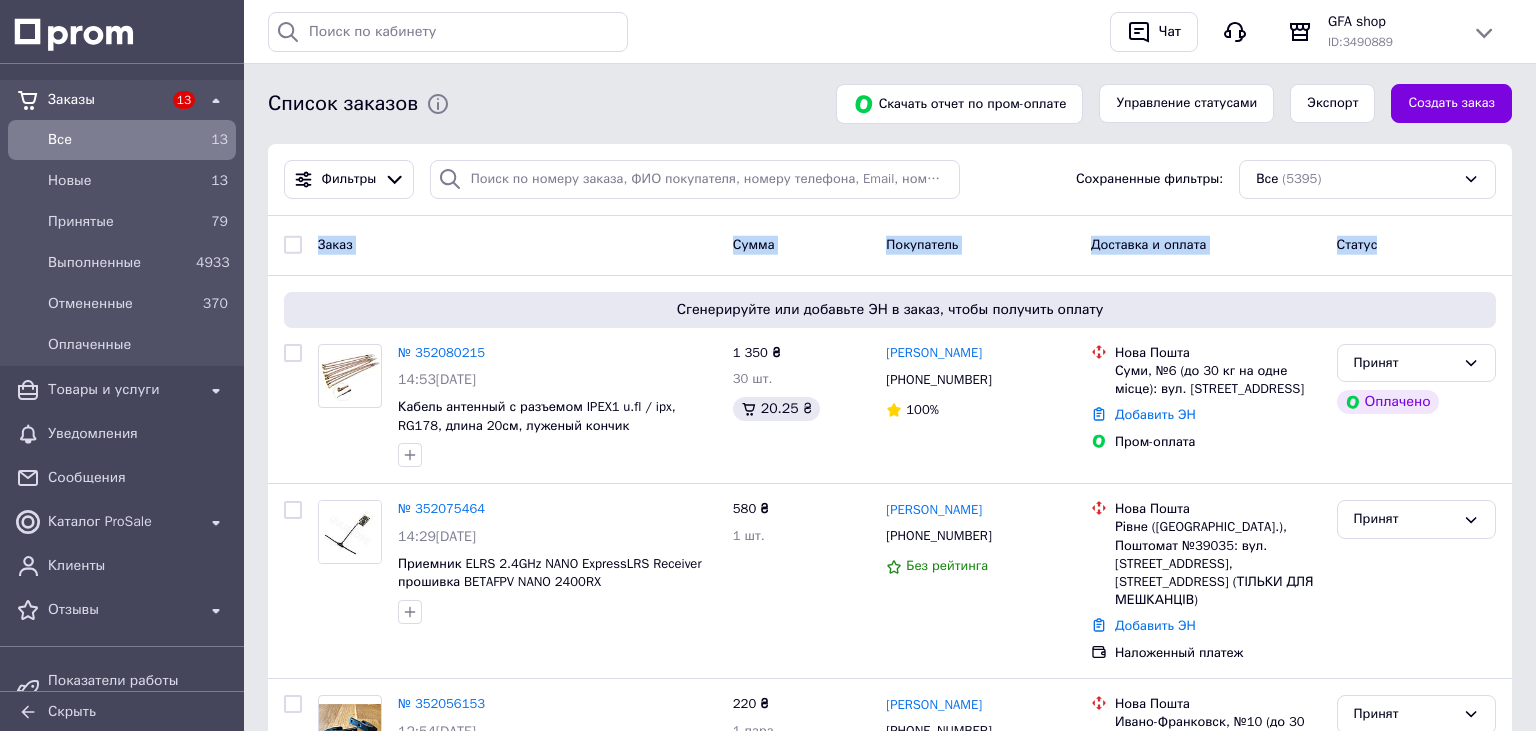 drag, startPoint x: 318, startPoint y: 248, endPoint x: 1397, endPoint y: 246, distance: 1079.0018 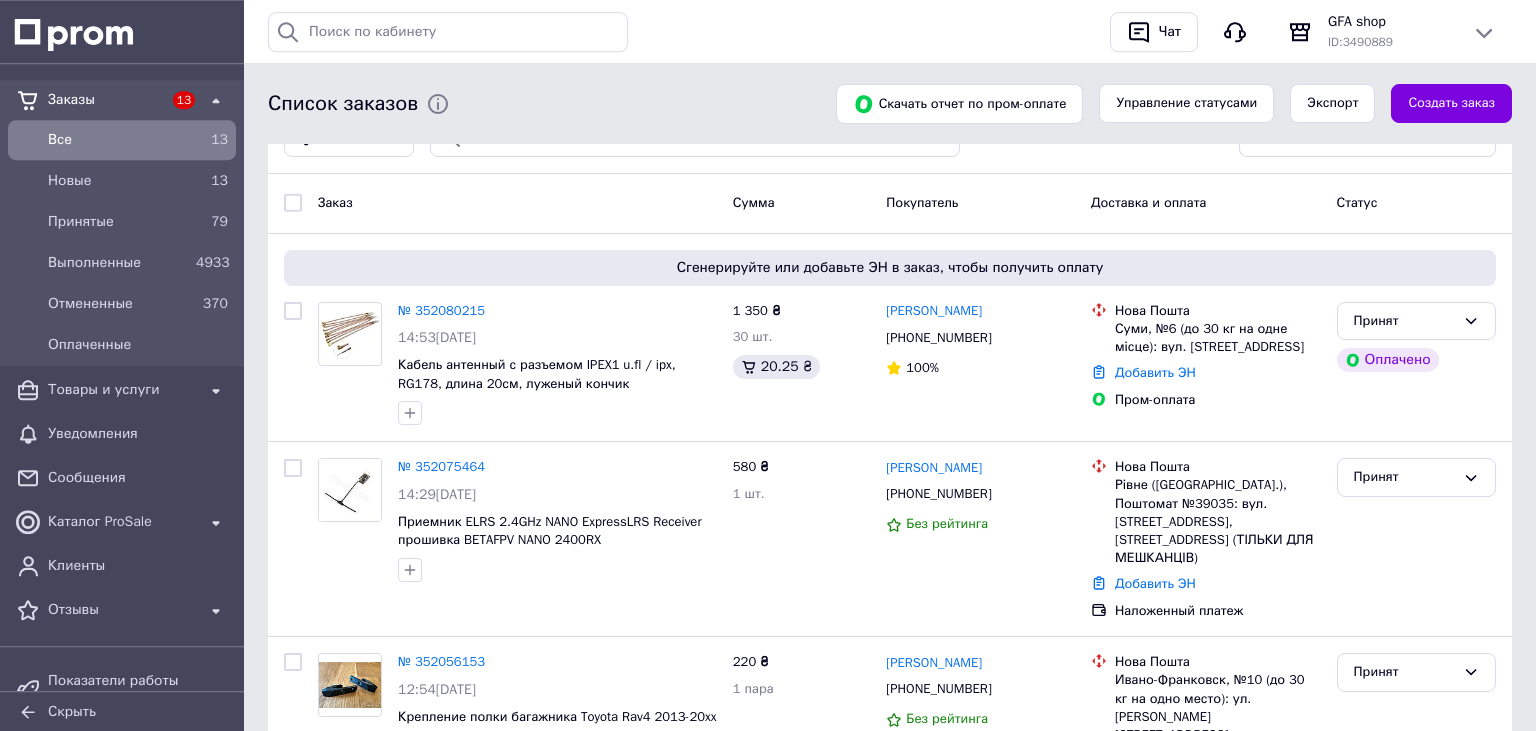 scroll, scrollTop: 0, scrollLeft: 0, axis: both 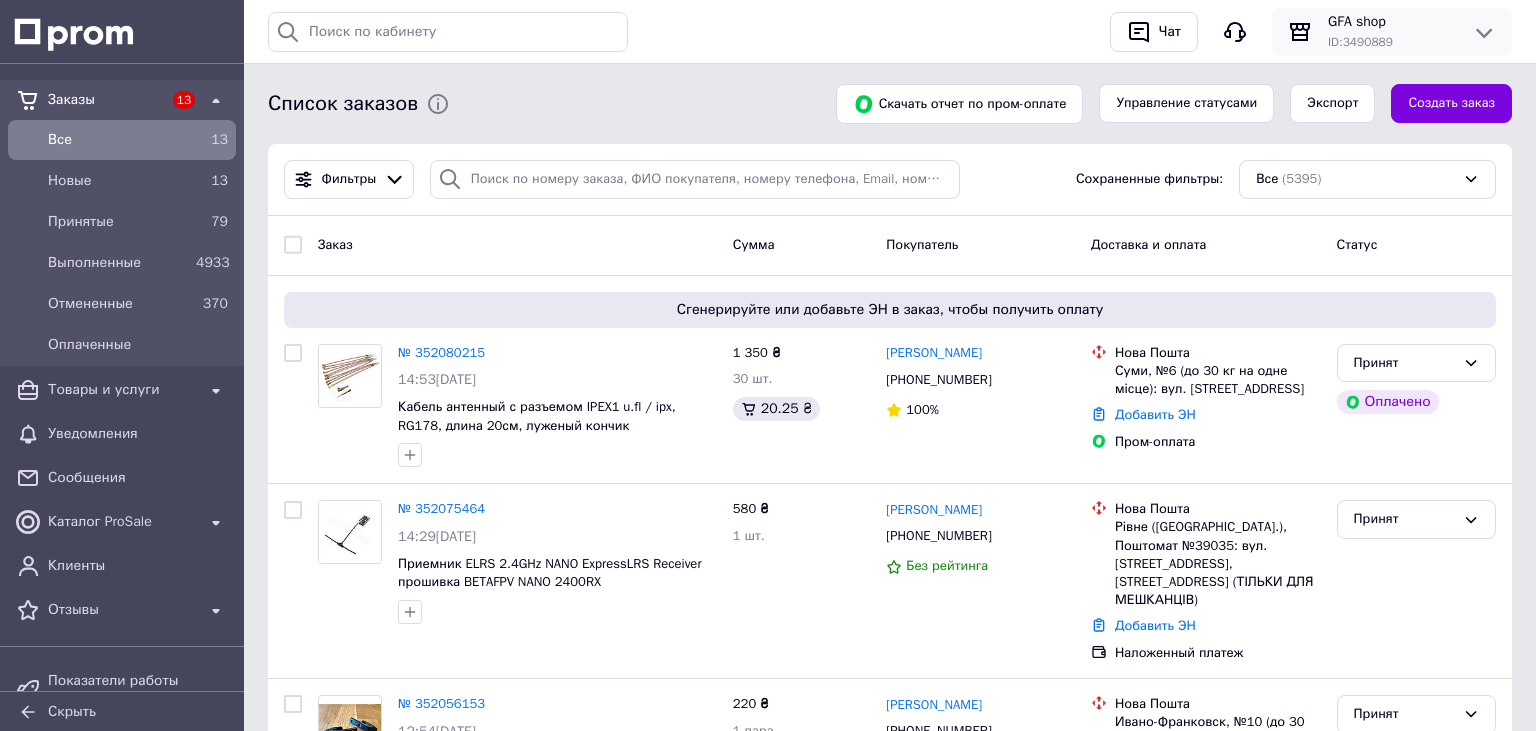 click on "ID:  3490889" at bounding box center [1392, 42] 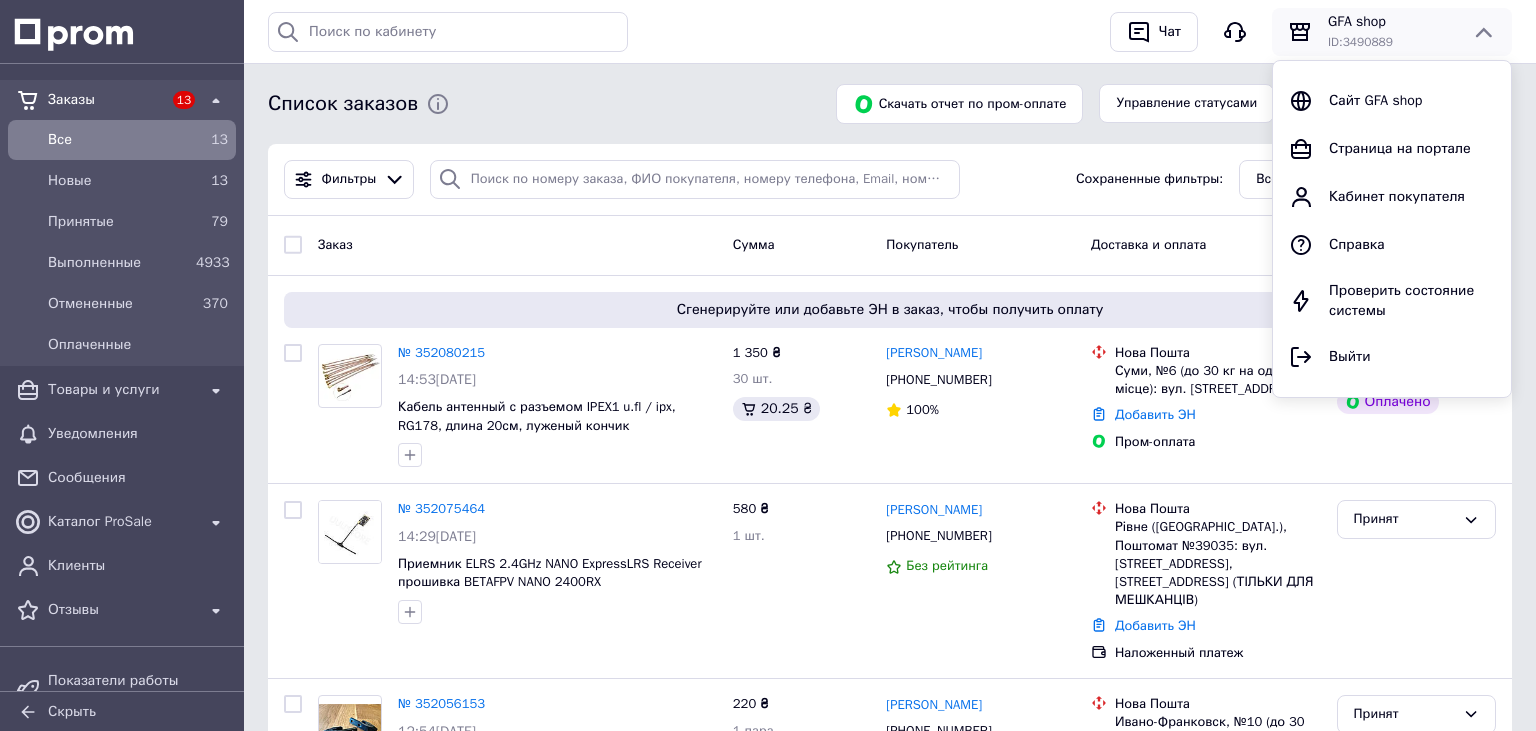click on "История поиска Очистить всю деше деш лого kju kjuj" at bounding box center [681, 32] 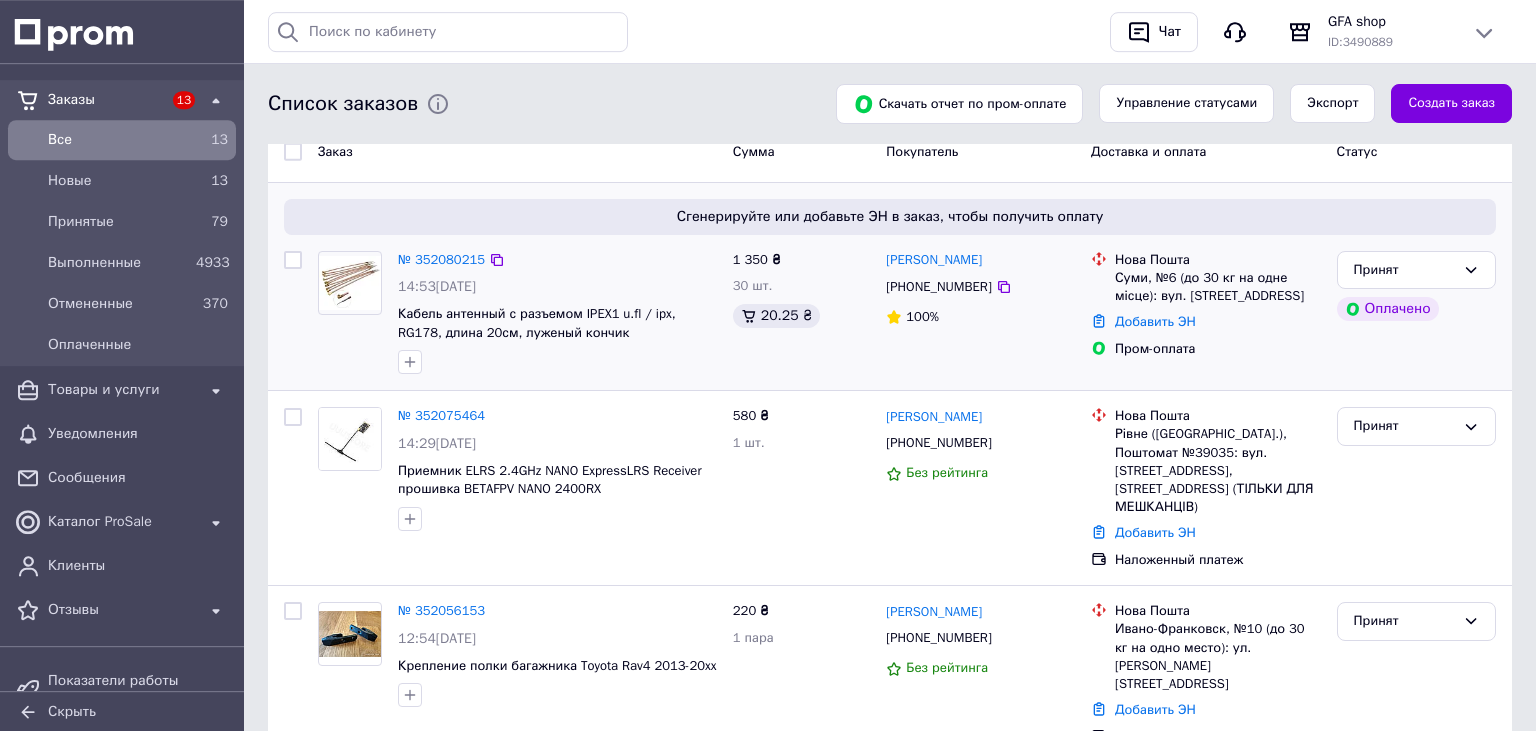 scroll, scrollTop: 105, scrollLeft: 0, axis: vertical 